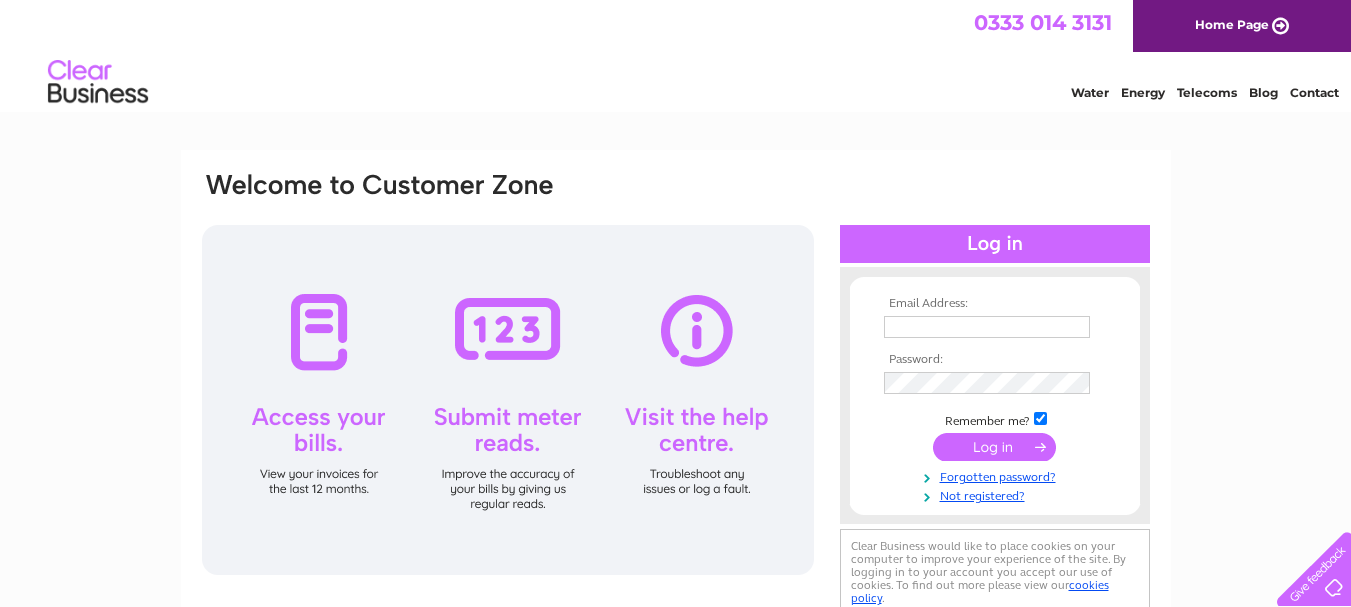 scroll, scrollTop: 0, scrollLeft: 0, axis: both 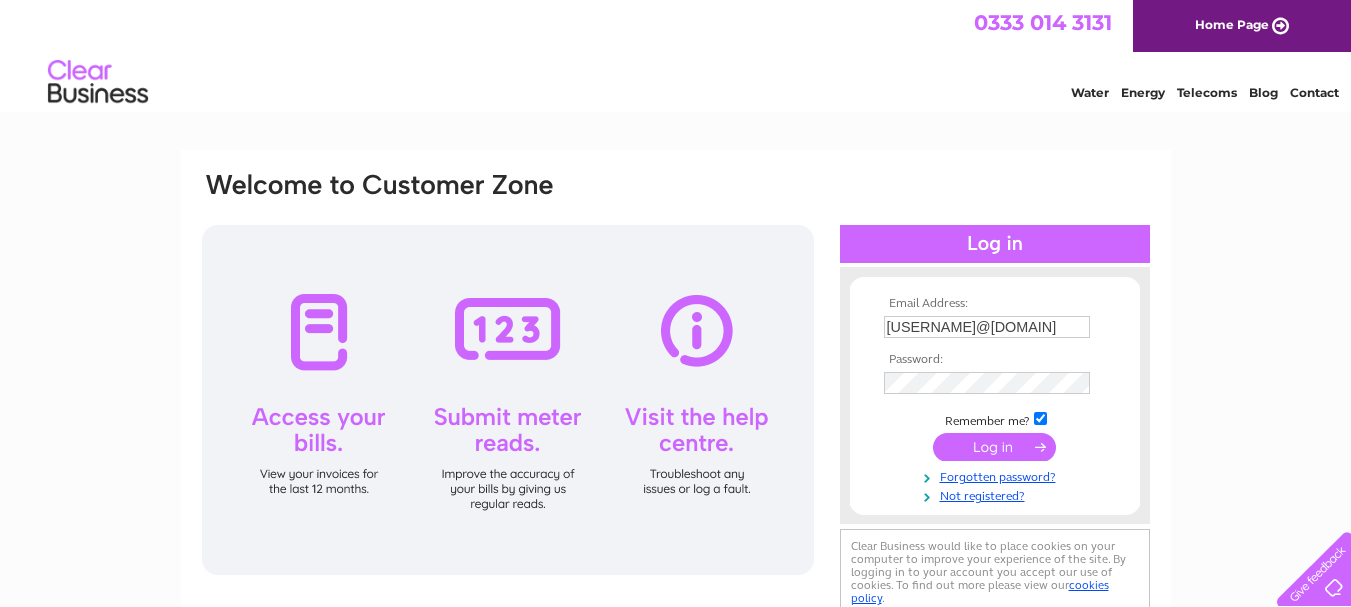 click at bounding box center (994, 447) 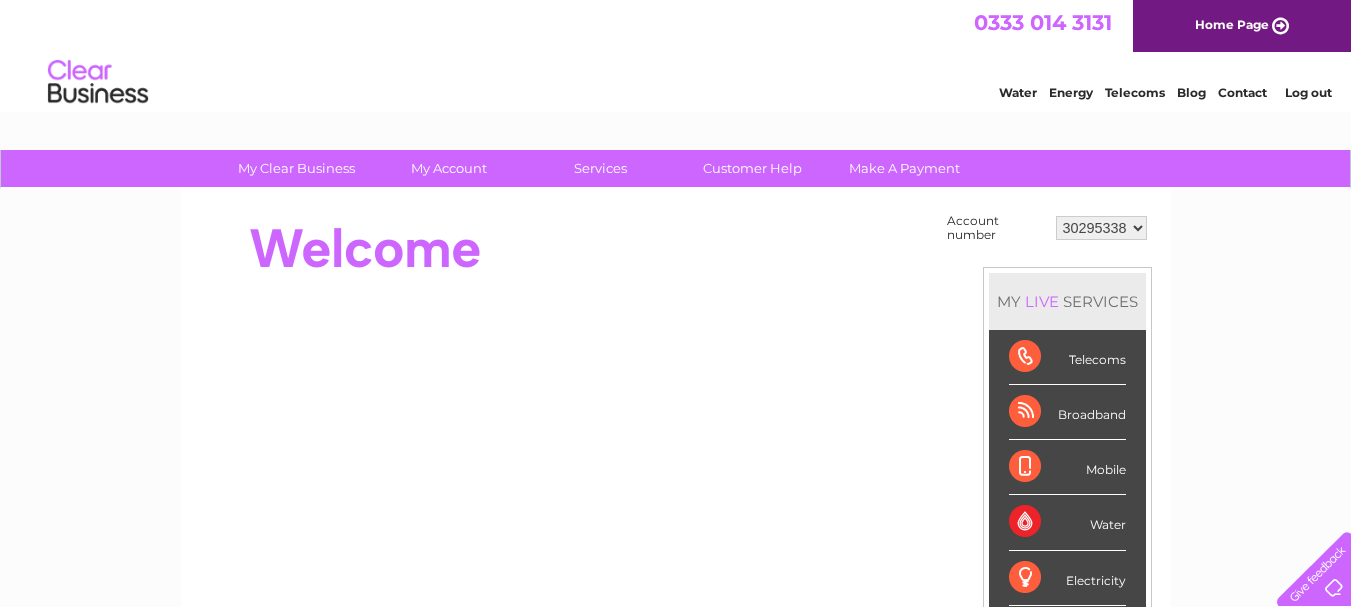 scroll, scrollTop: 0, scrollLeft: 0, axis: both 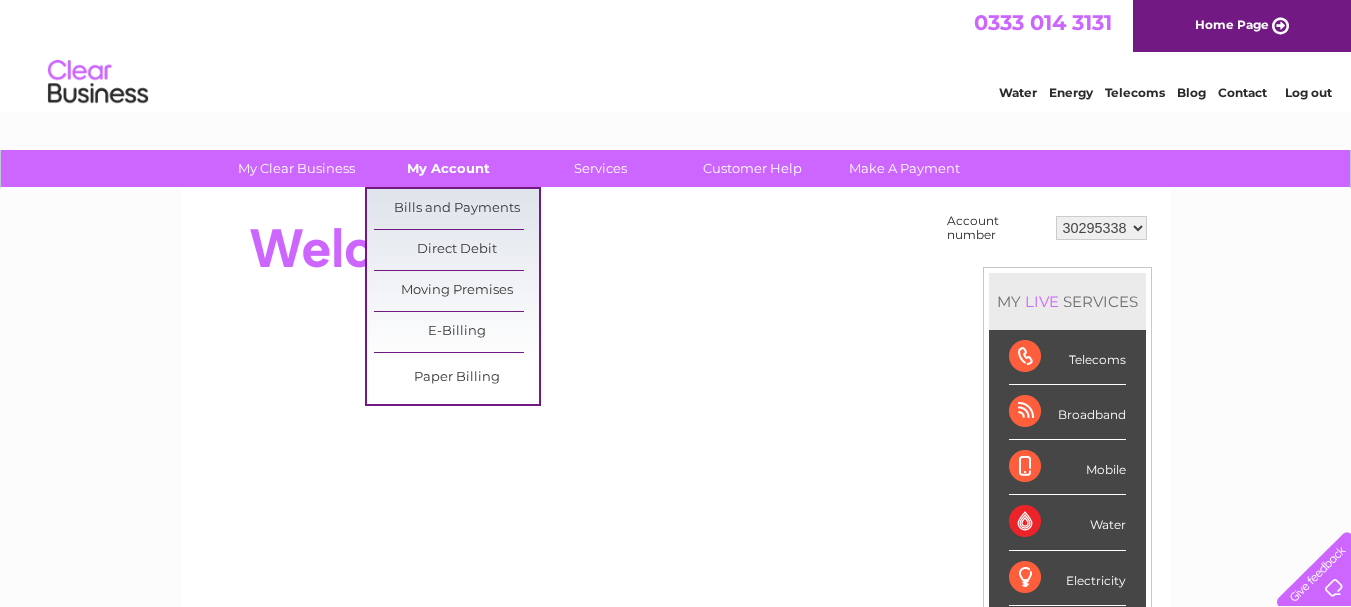 click on "My Account" at bounding box center [448, 168] 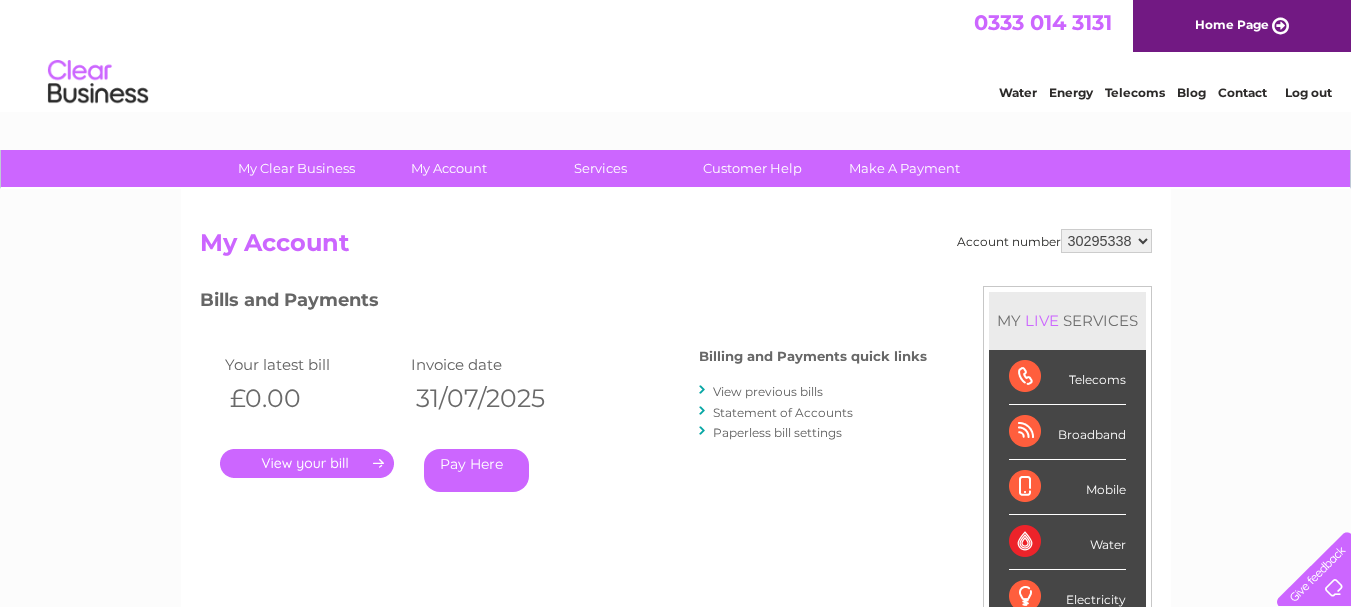 scroll, scrollTop: 0, scrollLeft: 0, axis: both 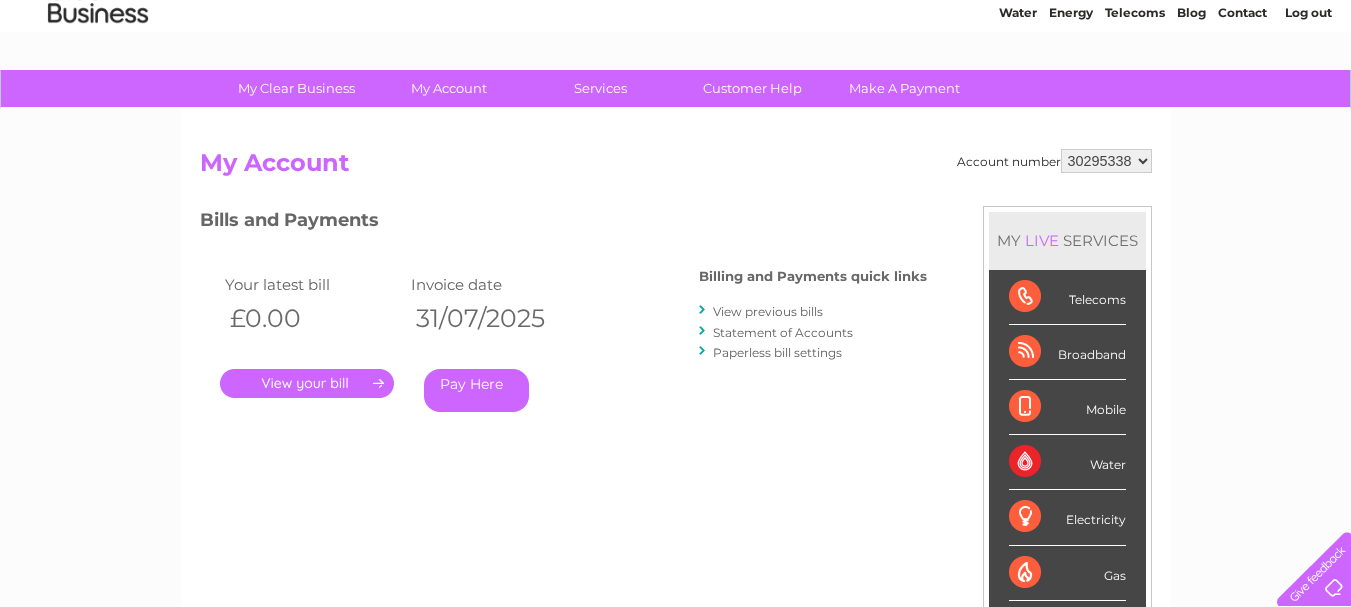 click on "View previous bills" at bounding box center [768, 311] 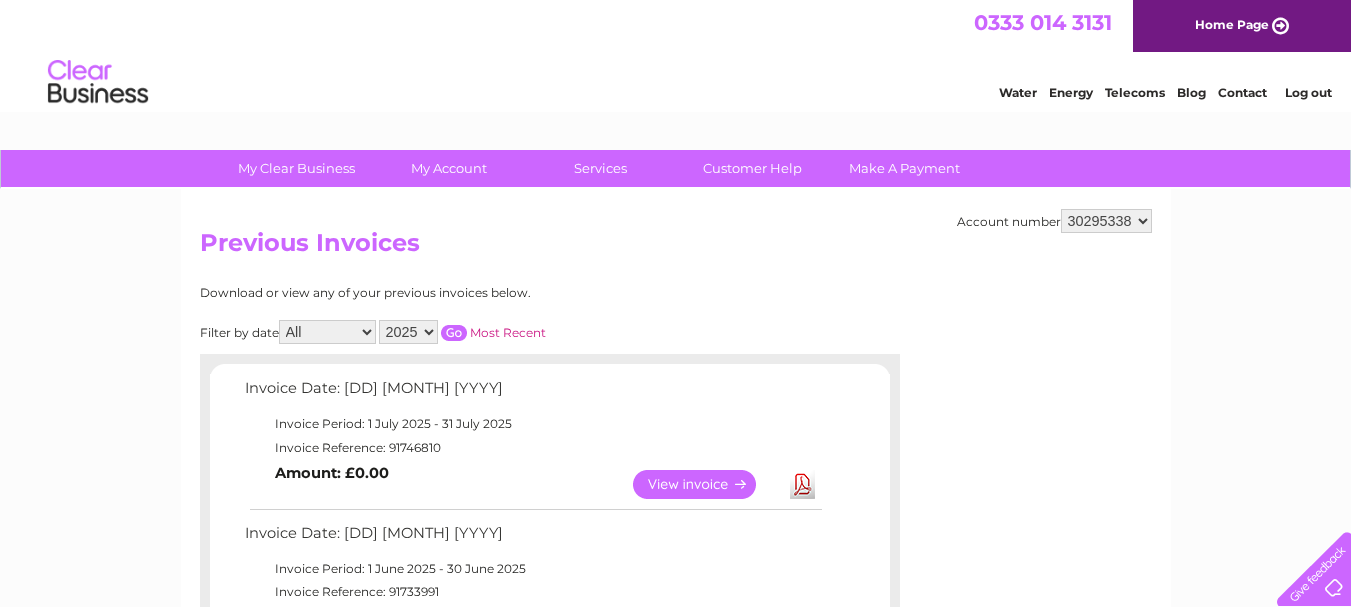 scroll, scrollTop: 0, scrollLeft: 0, axis: both 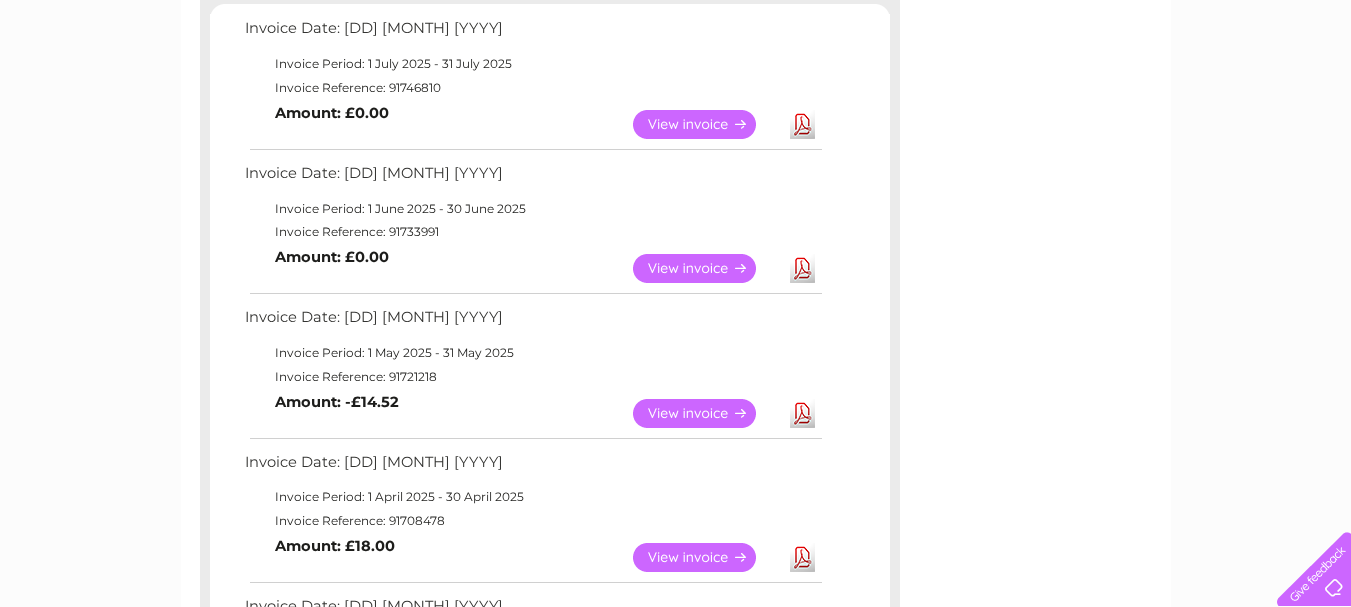 click on "View" at bounding box center (706, 413) 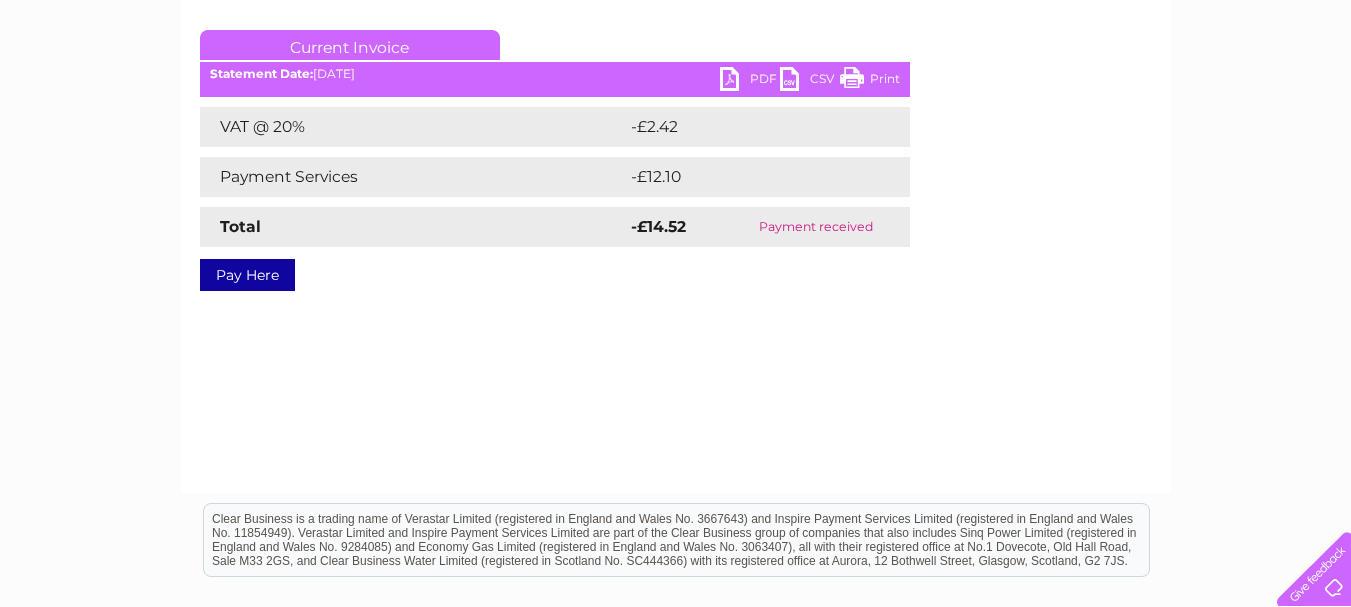scroll, scrollTop: 280, scrollLeft: 0, axis: vertical 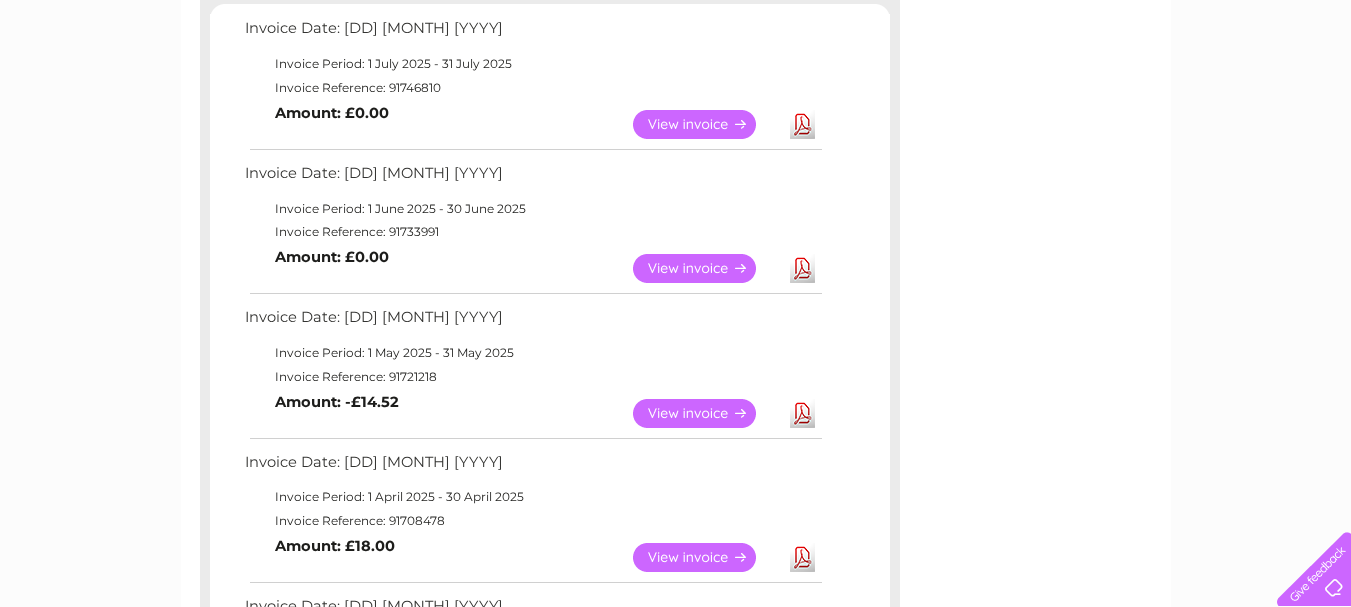 click on "View" at bounding box center (706, 268) 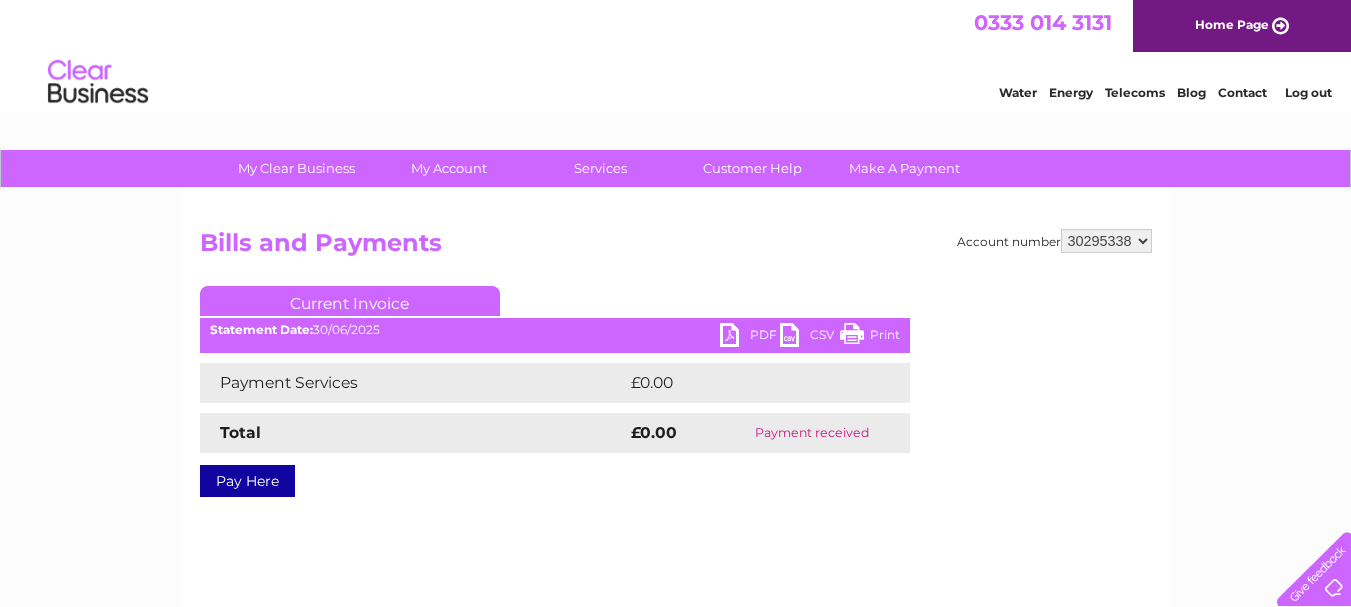 scroll, scrollTop: 0, scrollLeft: 0, axis: both 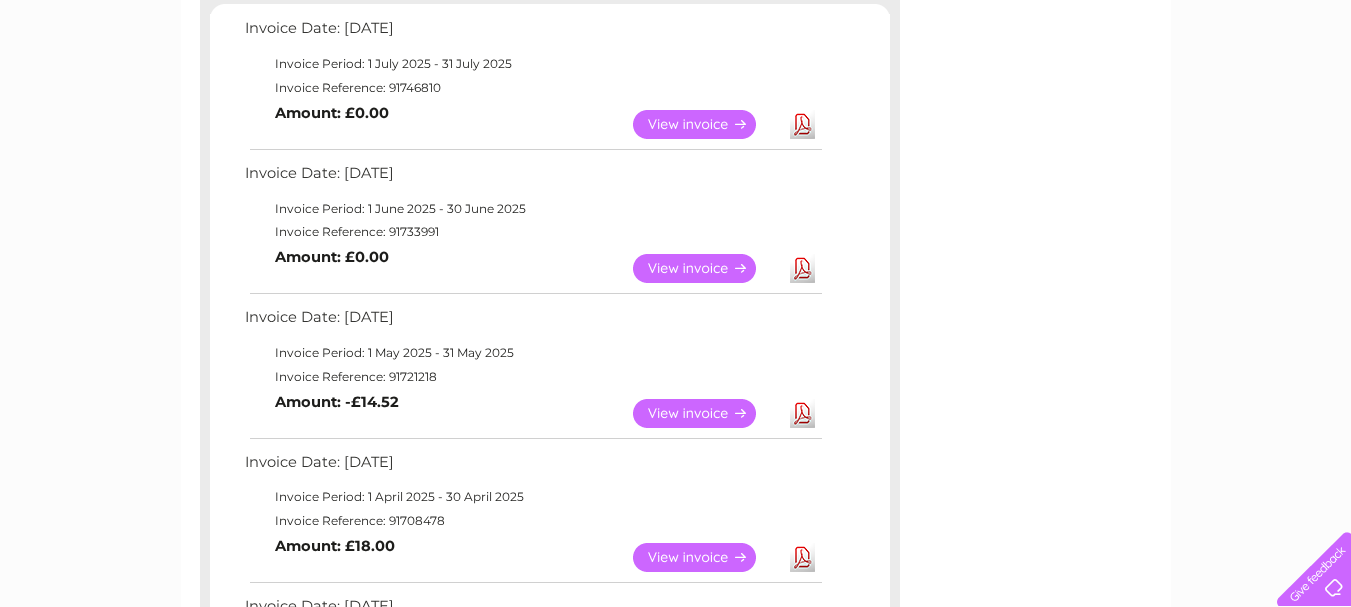 click on "View" at bounding box center [706, 124] 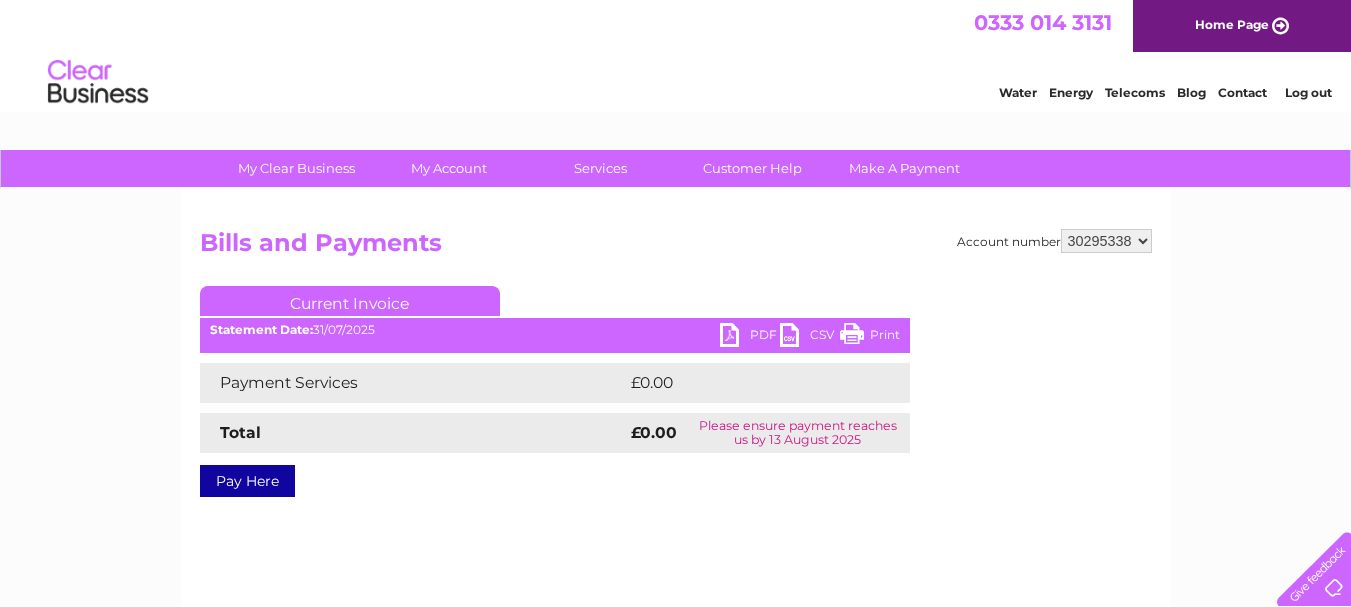 scroll, scrollTop: 0, scrollLeft: 0, axis: both 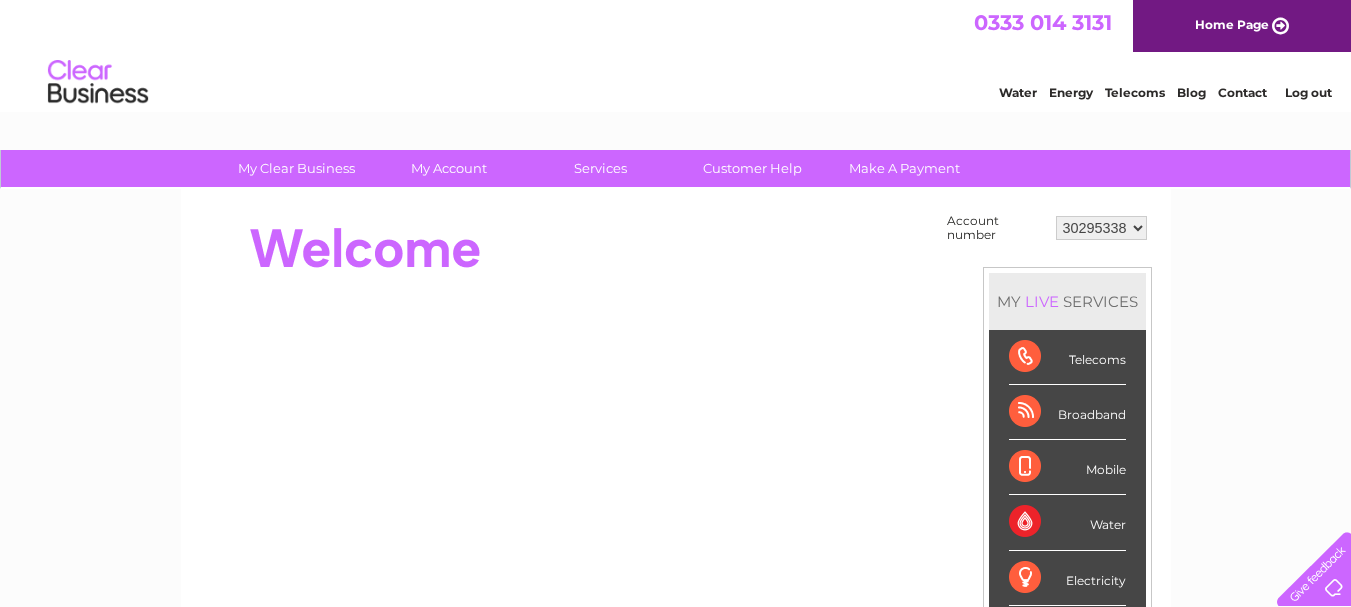click at bounding box center [1310, 565] 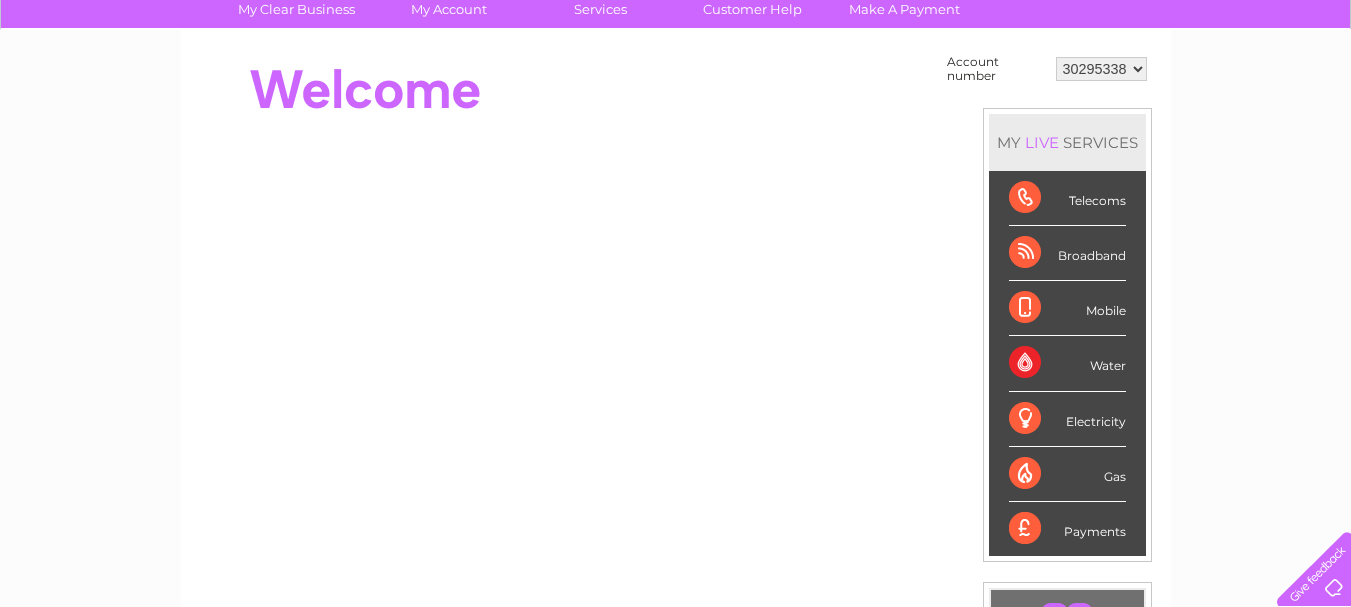 scroll, scrollTop: 160, scrollLeft: 0, axis: vertical 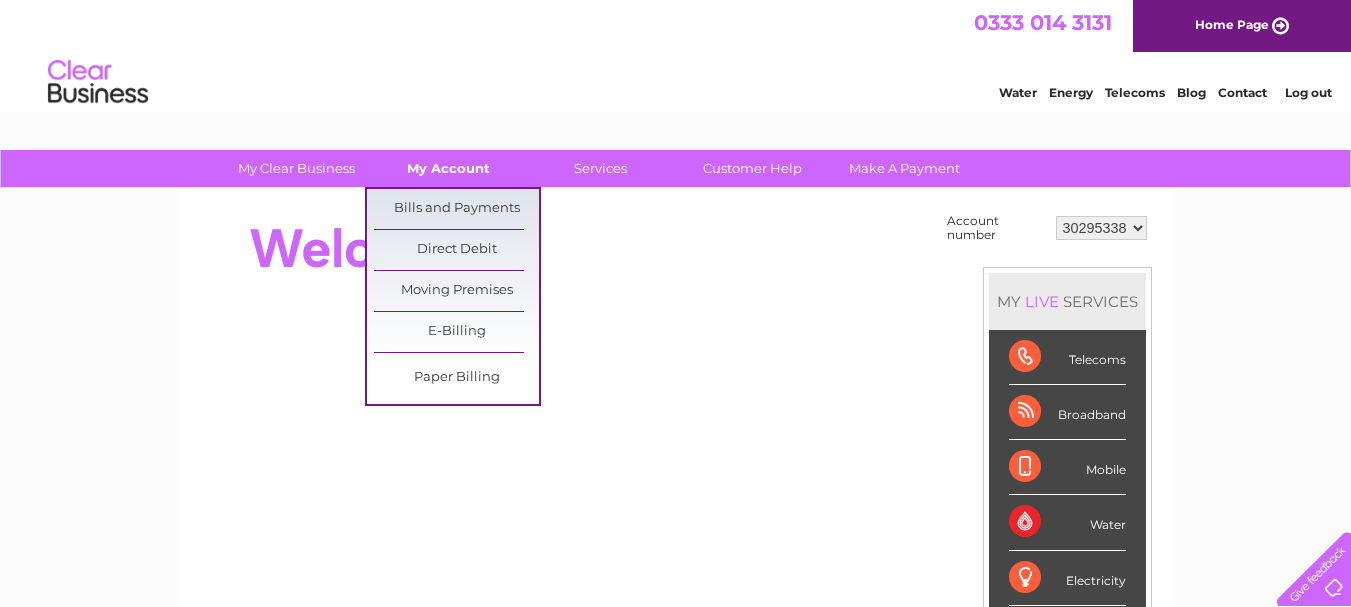 click on "My Account" at bounding box center (448, 168) 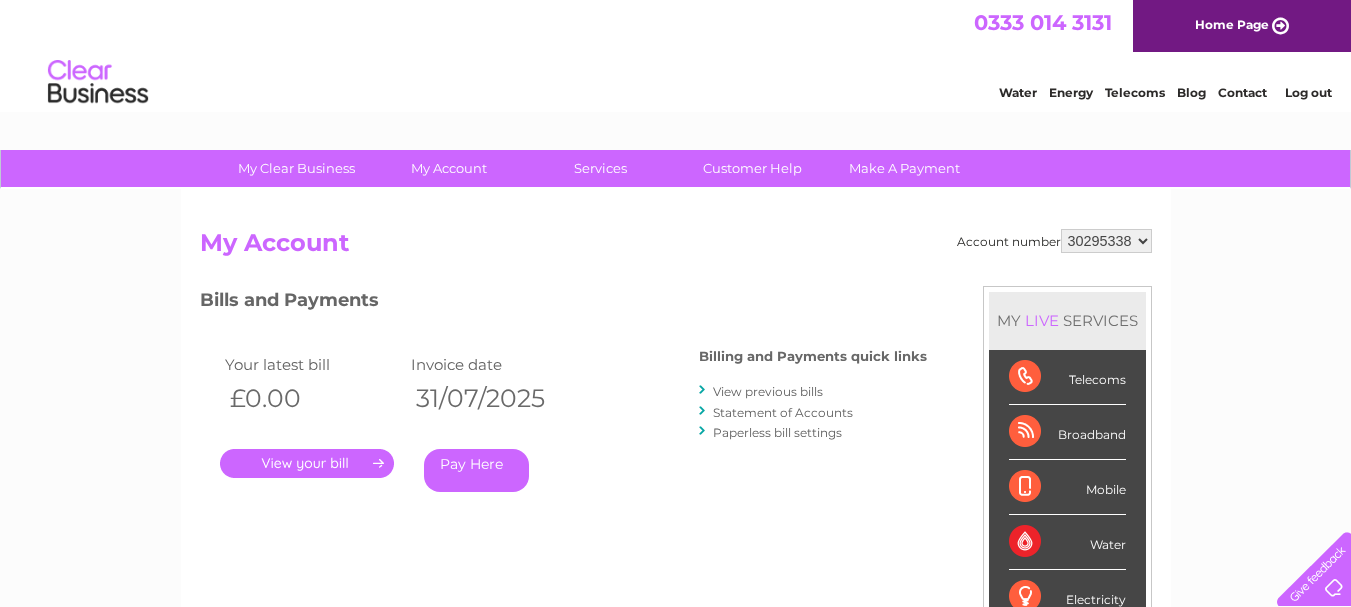 scroll, scrollTop: 0, scrollLeft: 0, axis: both 